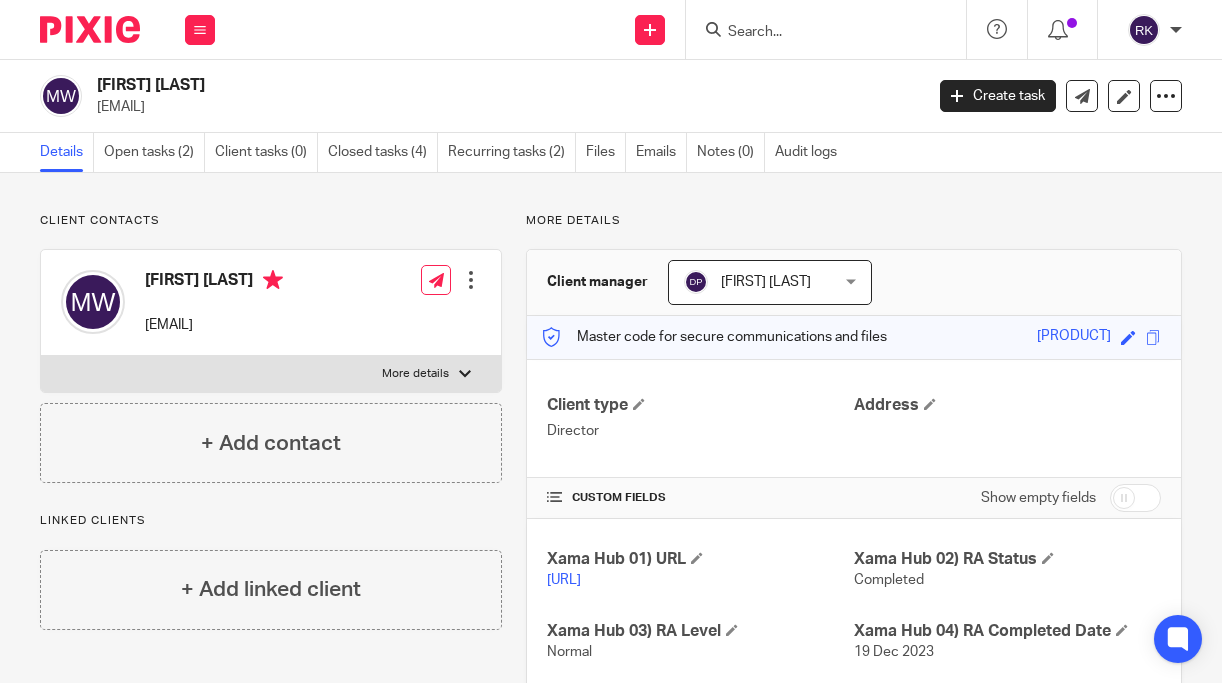scroll, scrollTop: 0, scrollLeft: 0, axis: both 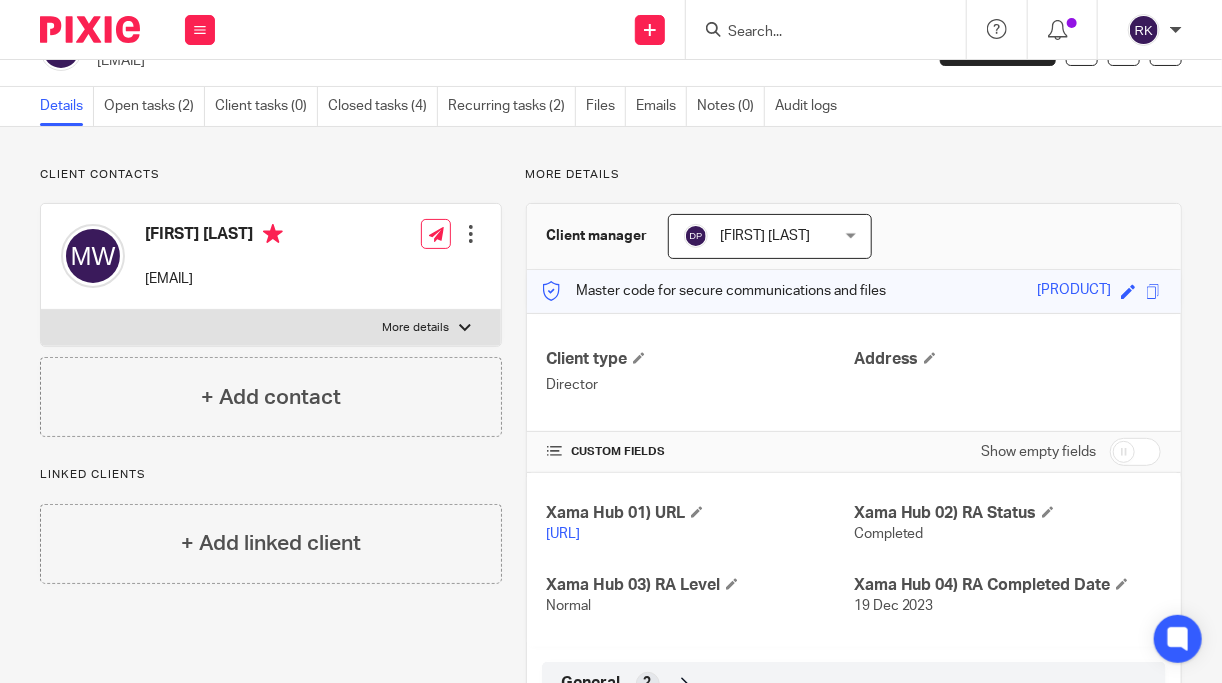 click at bounding box center [816, 33] 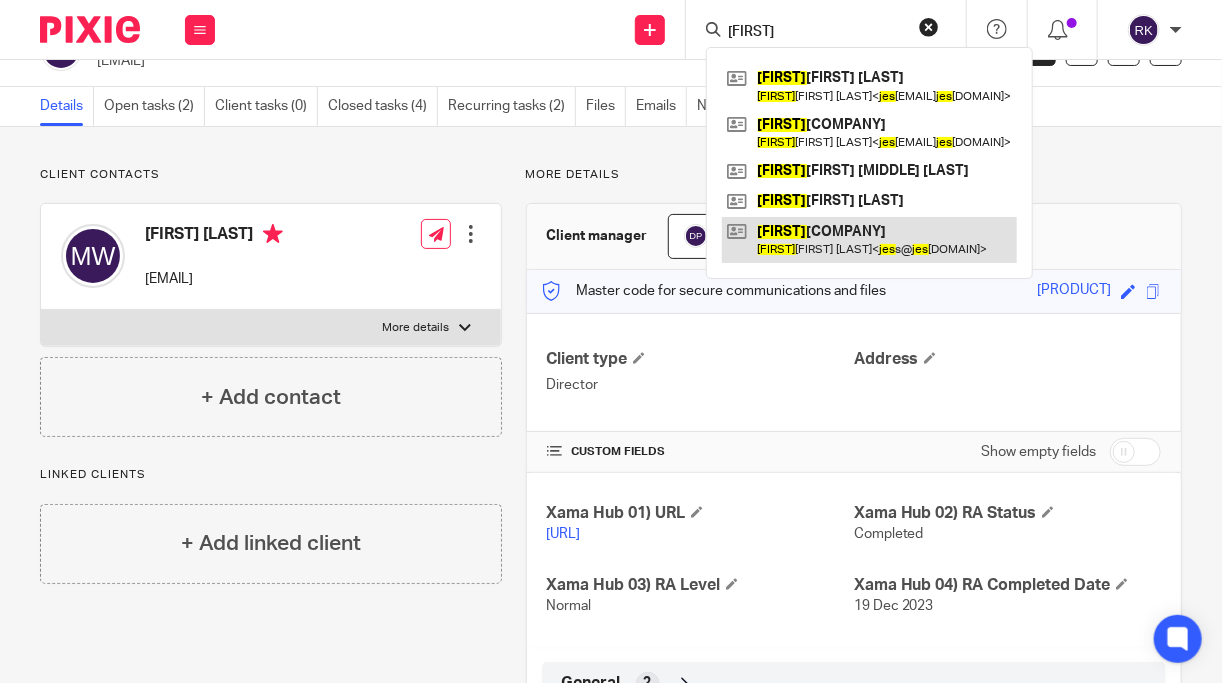 type on "Jes" 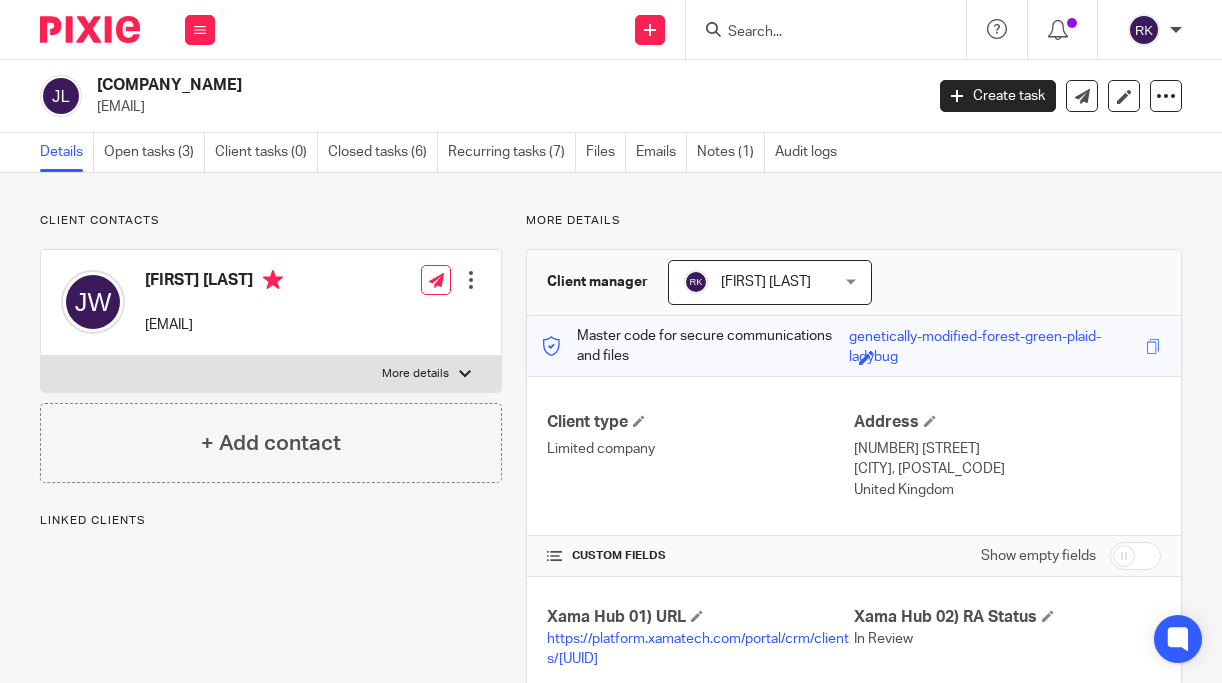 scroll, scrollTop: 0, scrollLeft: 0, axis: both 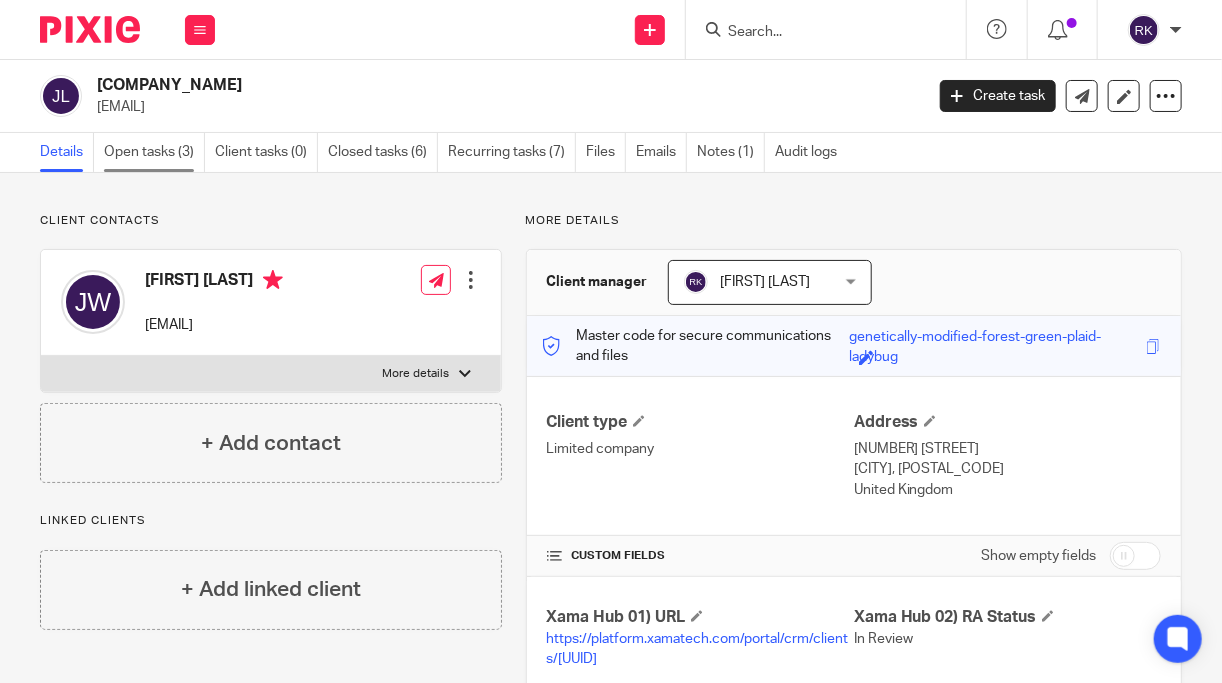 click on "Open tasks (3)" at bounding box center (154, 152) 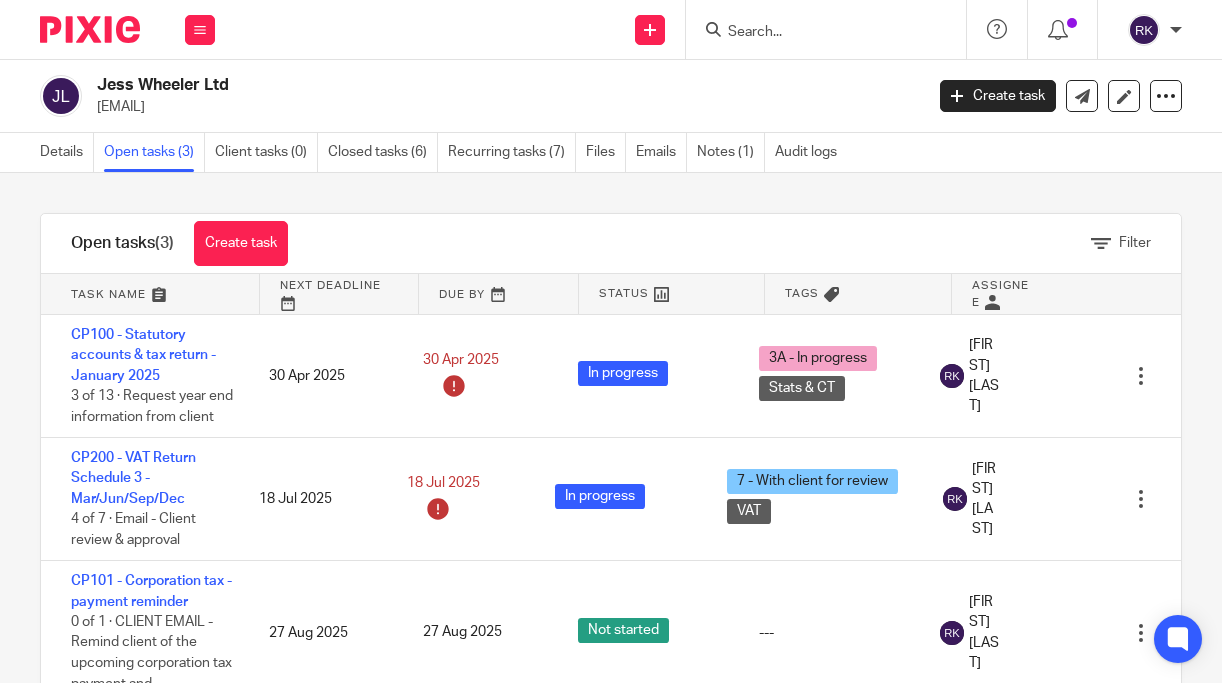scroll, scrollTop: 0, scrollLeft: 0, axis: both 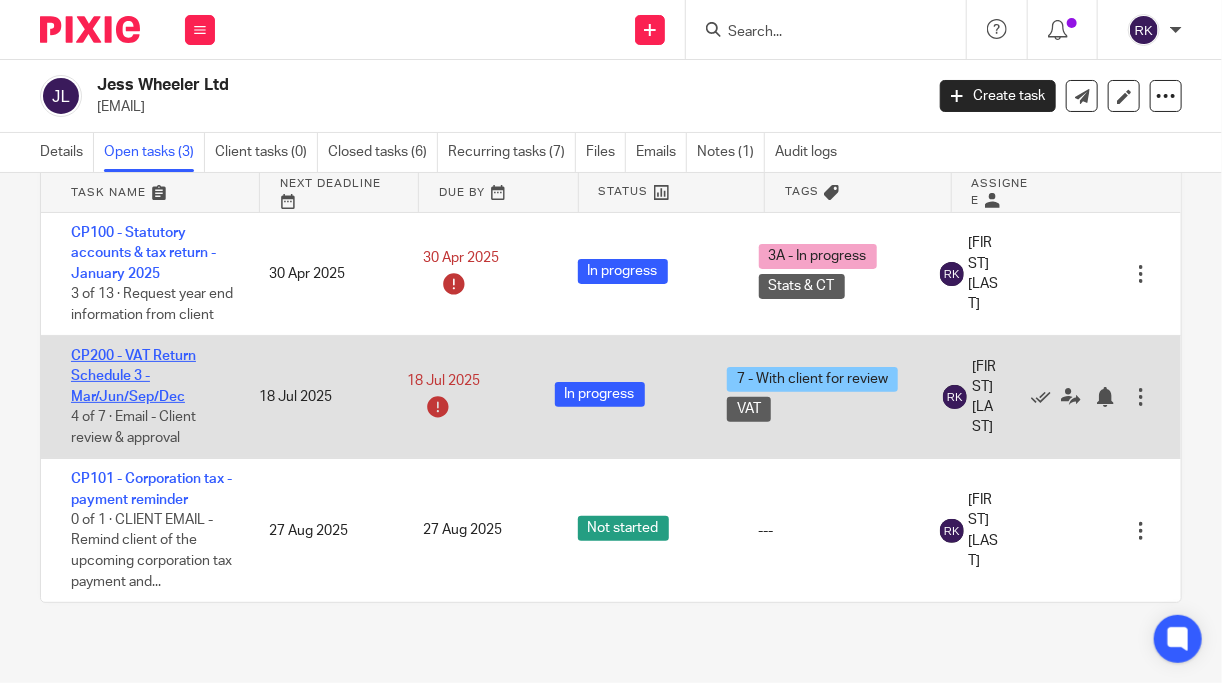click on "CP200 - VAT Return Schedule 3 - Mar/Jun/Sep/Dec" at bounding box center [133, 376] 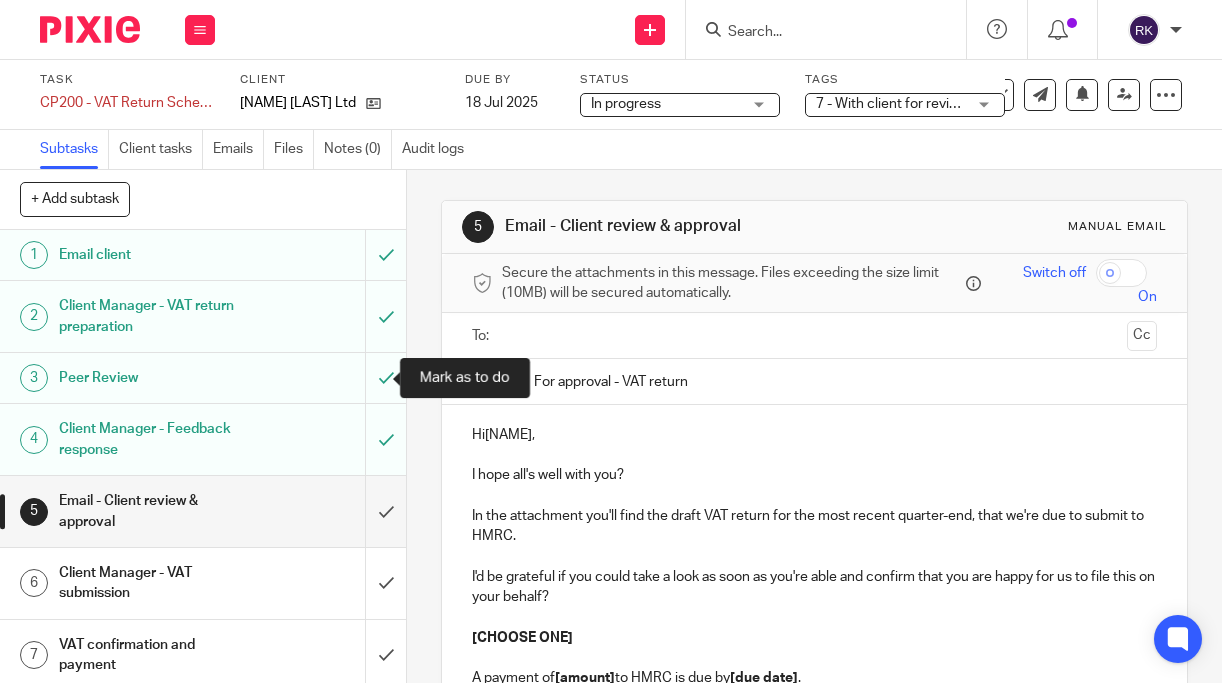 scroll, scrollTop: 0, scrollLeft: 0, axis: both 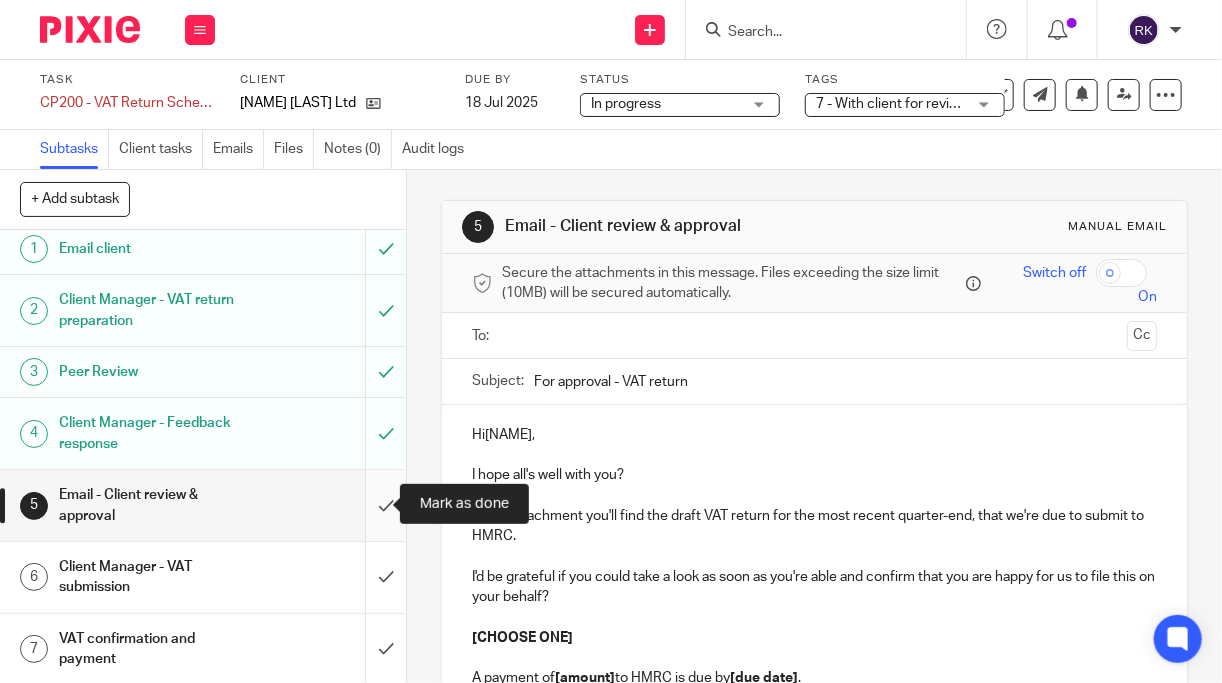 click at bounding box center (203, 505) 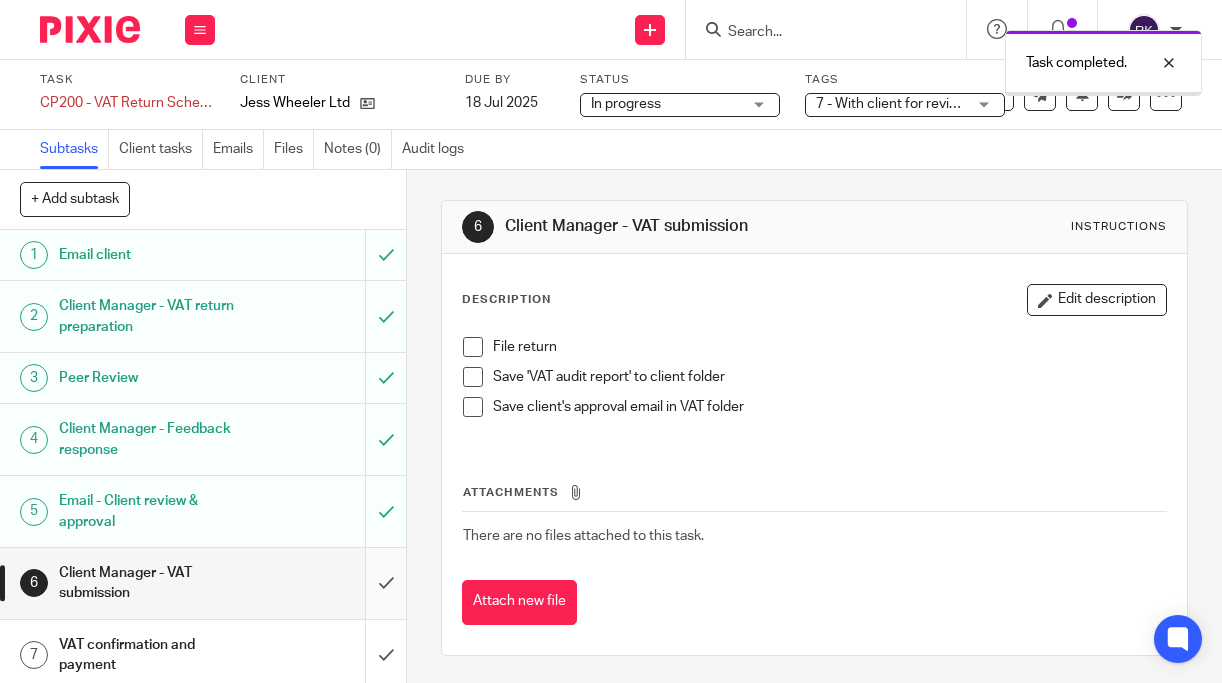 scroll, scrollTop: 0, scrollLeft: 0, axis: both 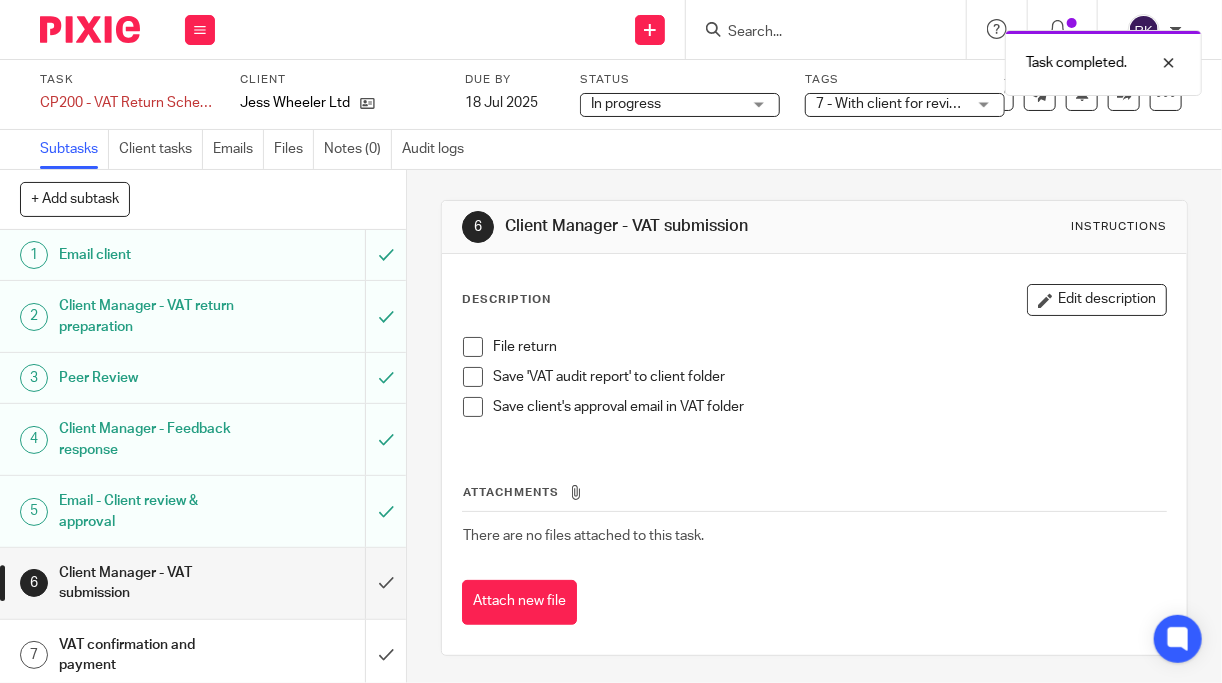 drag, startPoint x: 475, startPoint y: 347, endPoint x: 469, endPoint y: 384, distance: 37.48333 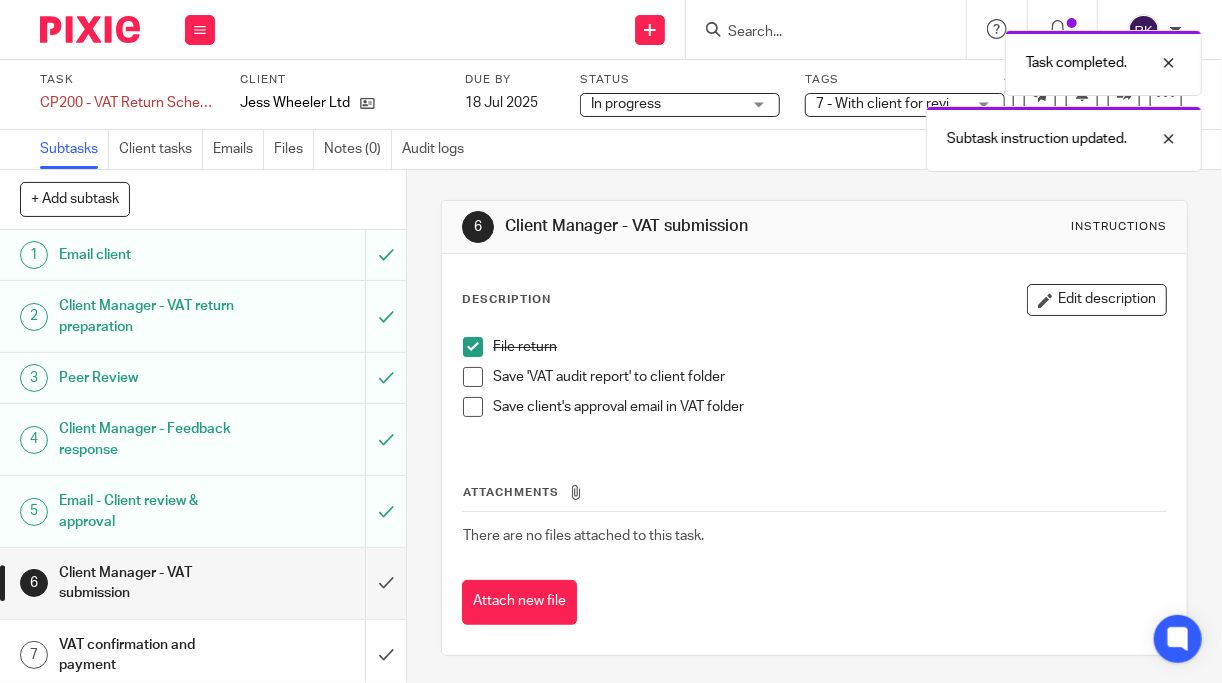 click at bounding box center (473, 377) 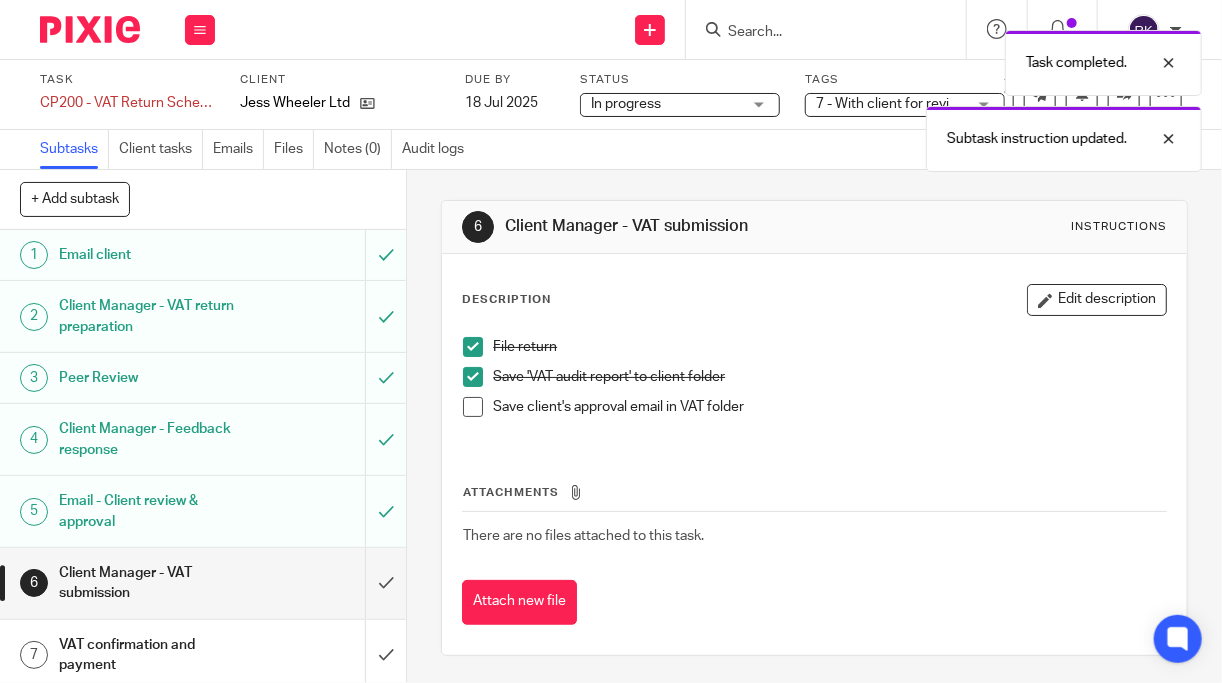 click at bounding box center [473, 407] 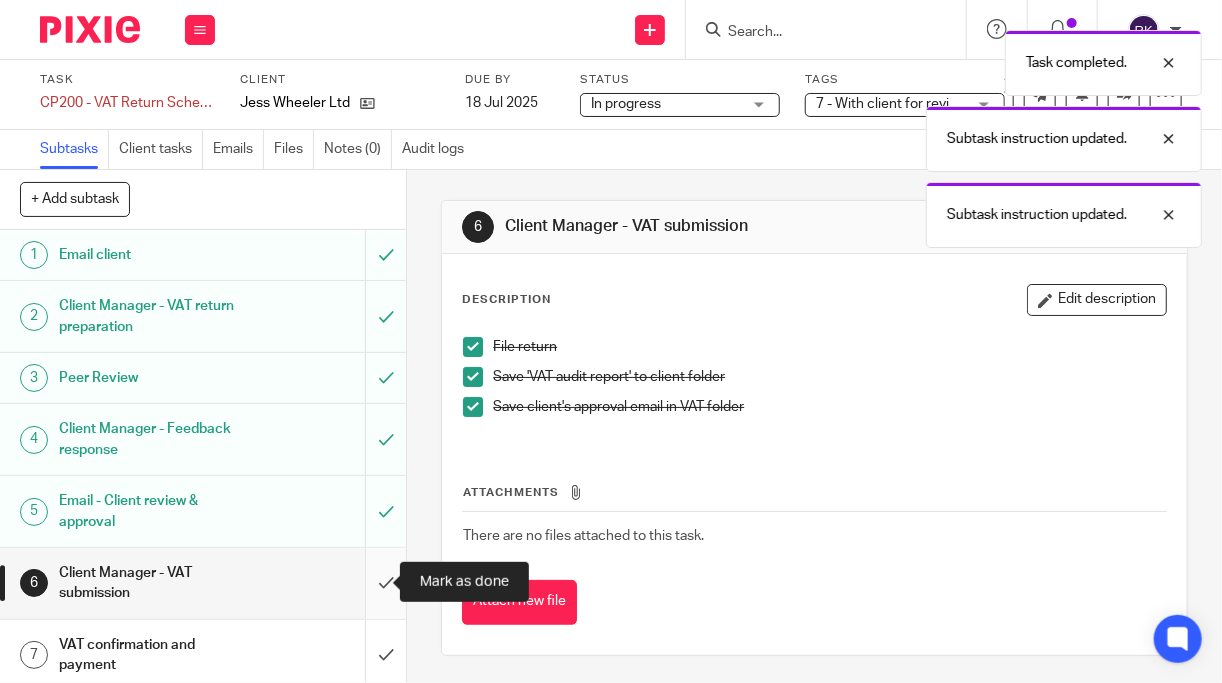click at bounding box center [203, 583] 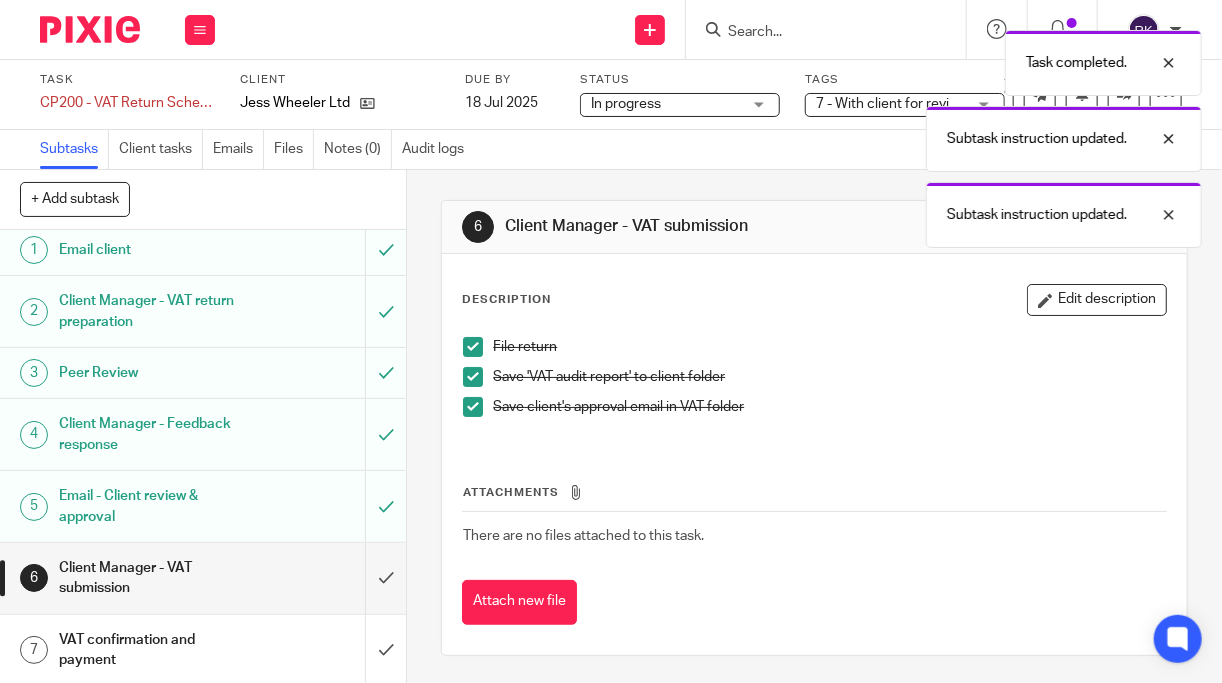 scroll, scrollTop: 6, scrollLeft: 0, axis: vertical 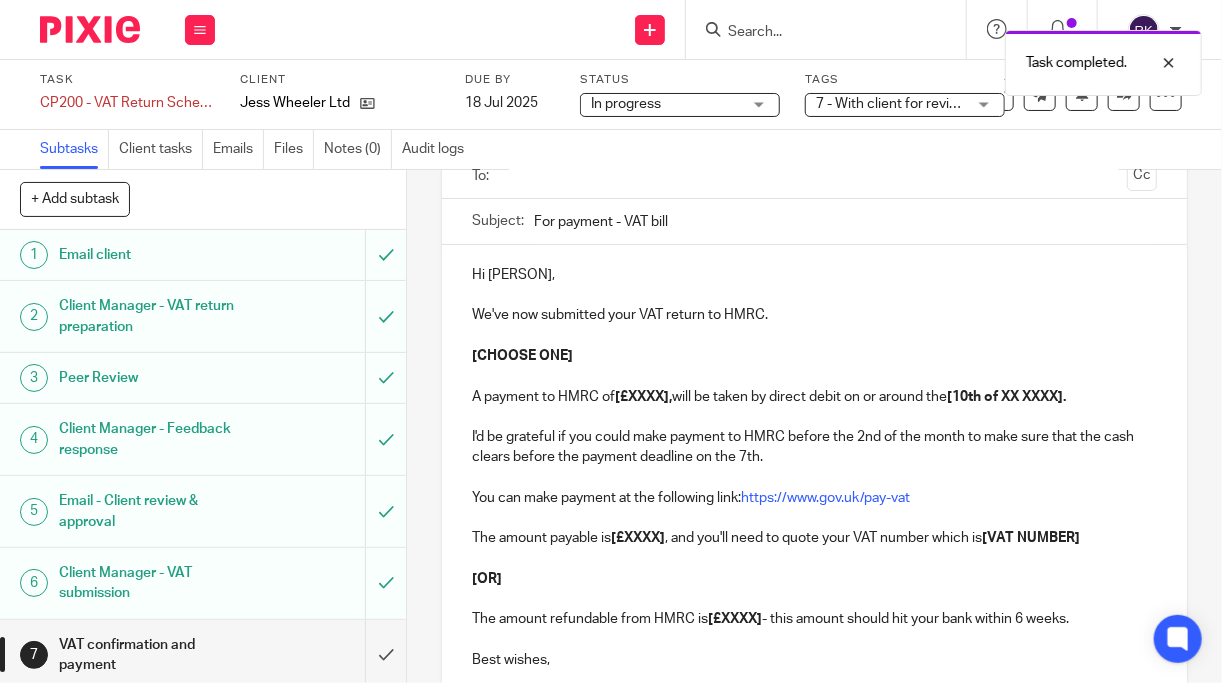 drag, startPoint x: 692, startPoint y: 219, endPoint x: 483, endPoint y: 211, distance: 209.15306 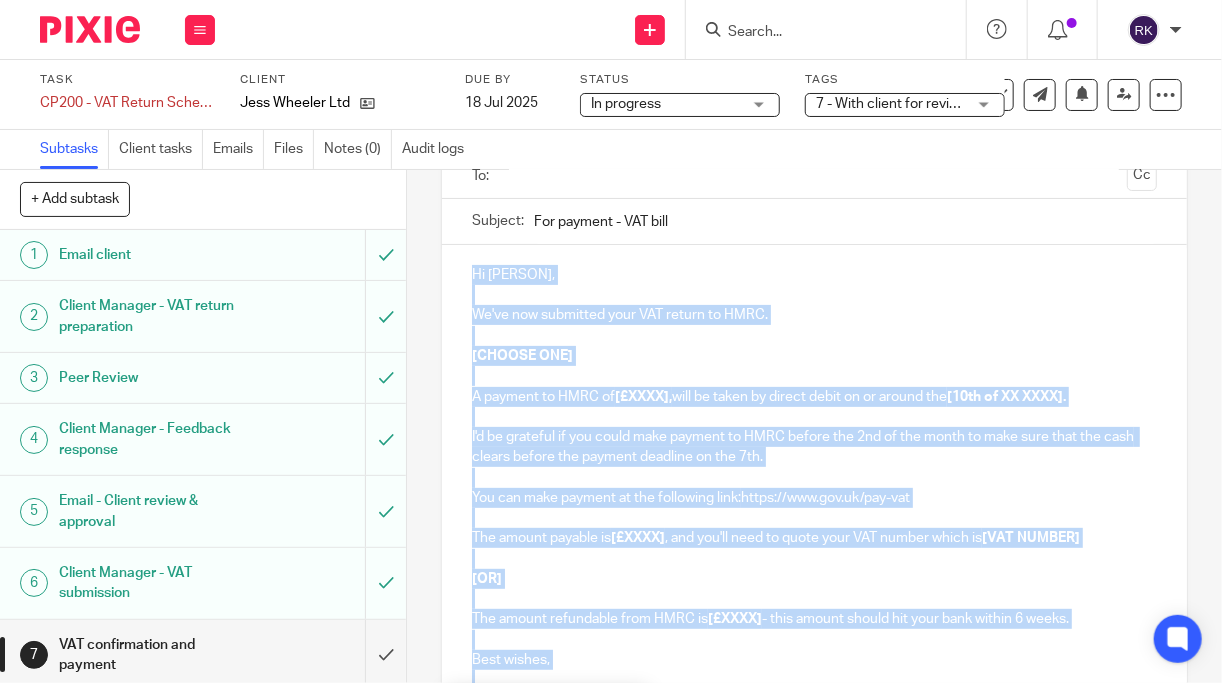 scroll, scrollTop: 358, scrollLeft: 0, axis: vertical 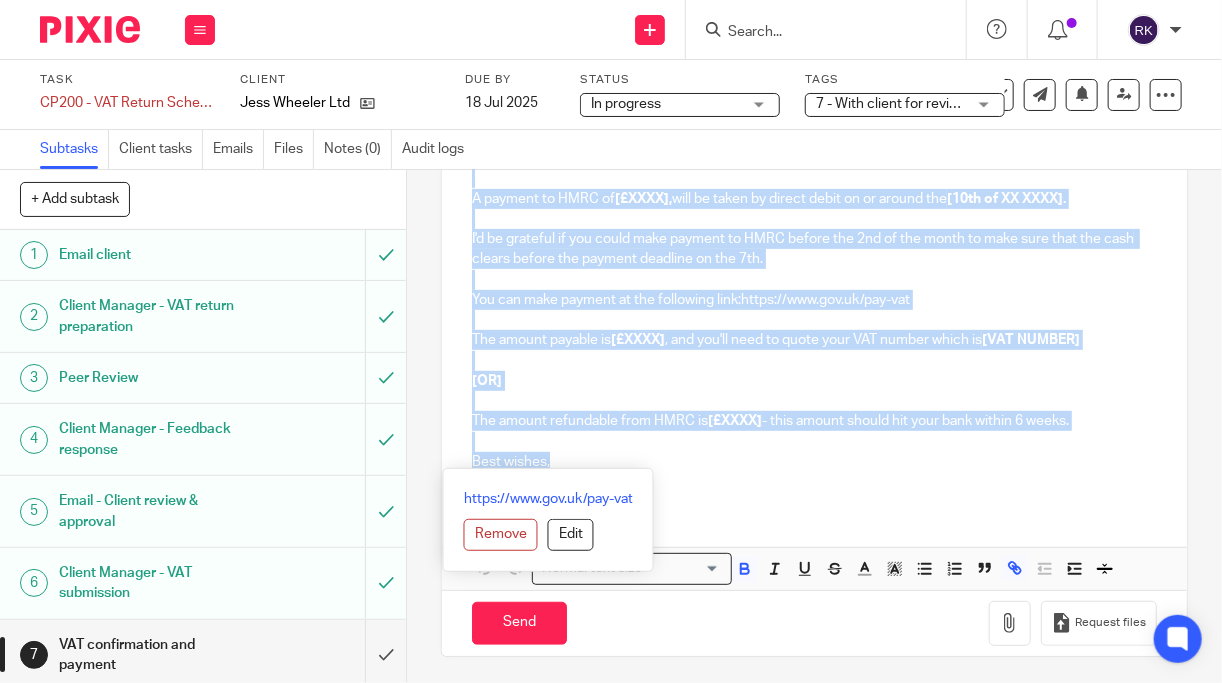 drag, startPoint x: 462, startPoint y: 267, endPoint x: 706, endPoint y: 468, distance: 316.12814 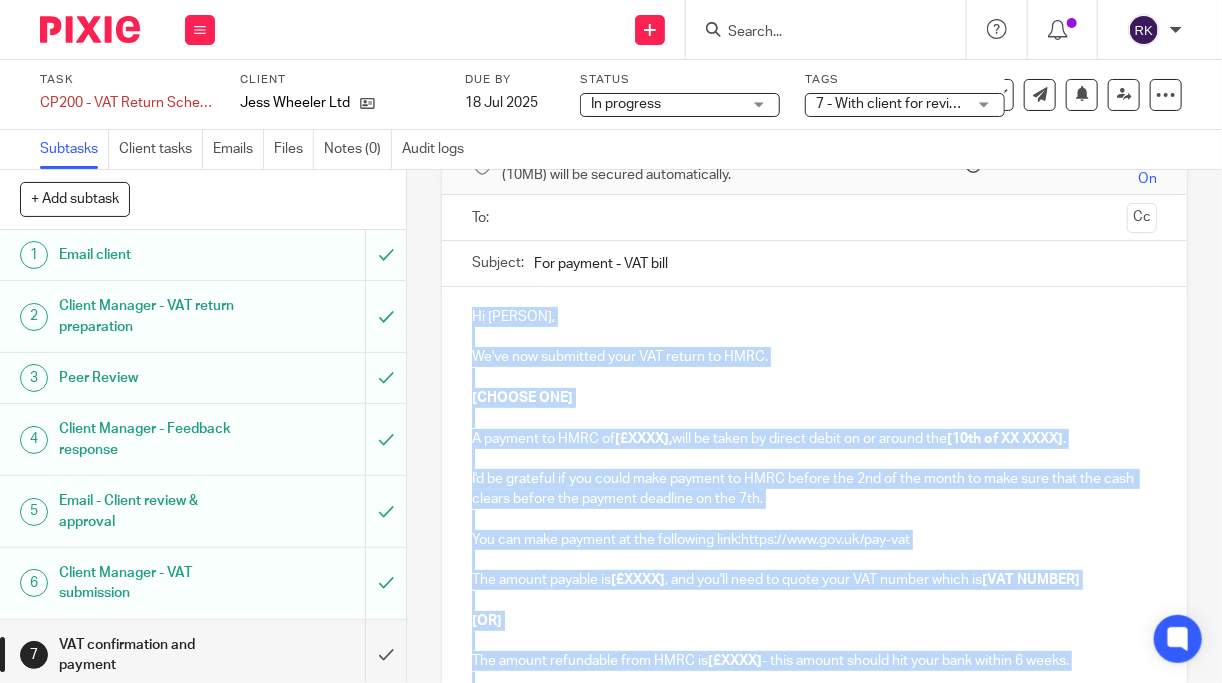 scroll, scrollTop: 198, scrollLeft: 0, axis: vertical 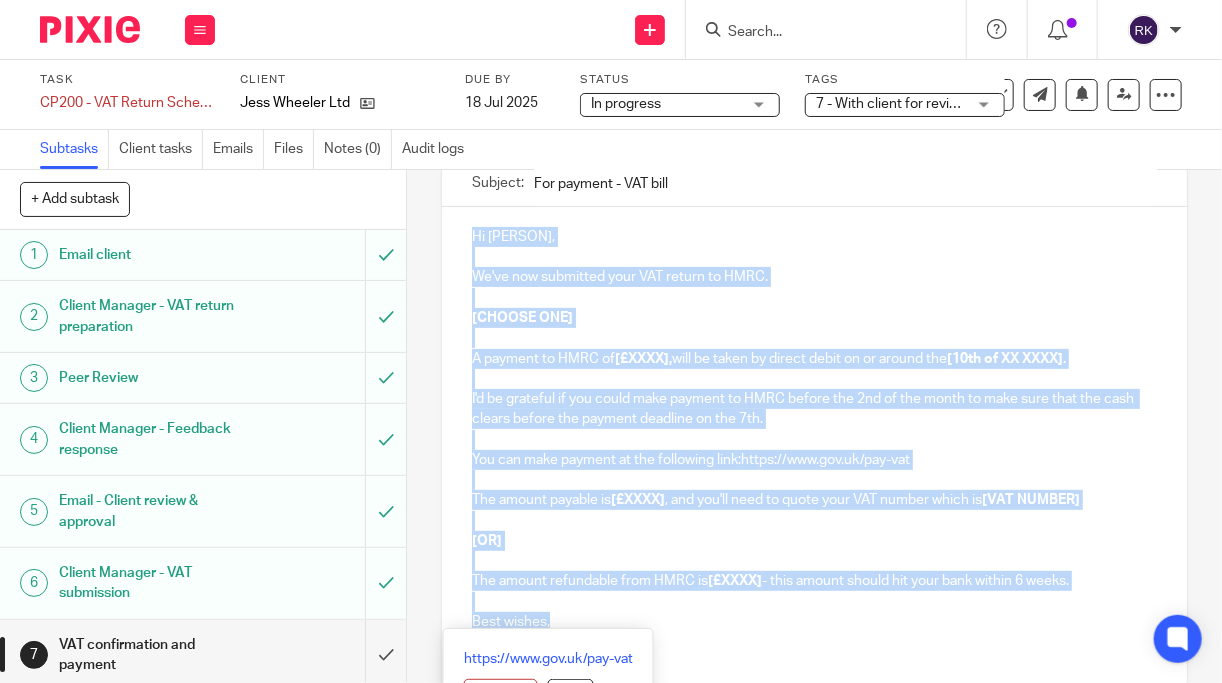 click on "[CHOOSE ONE]" at bounding box center (814, 318) 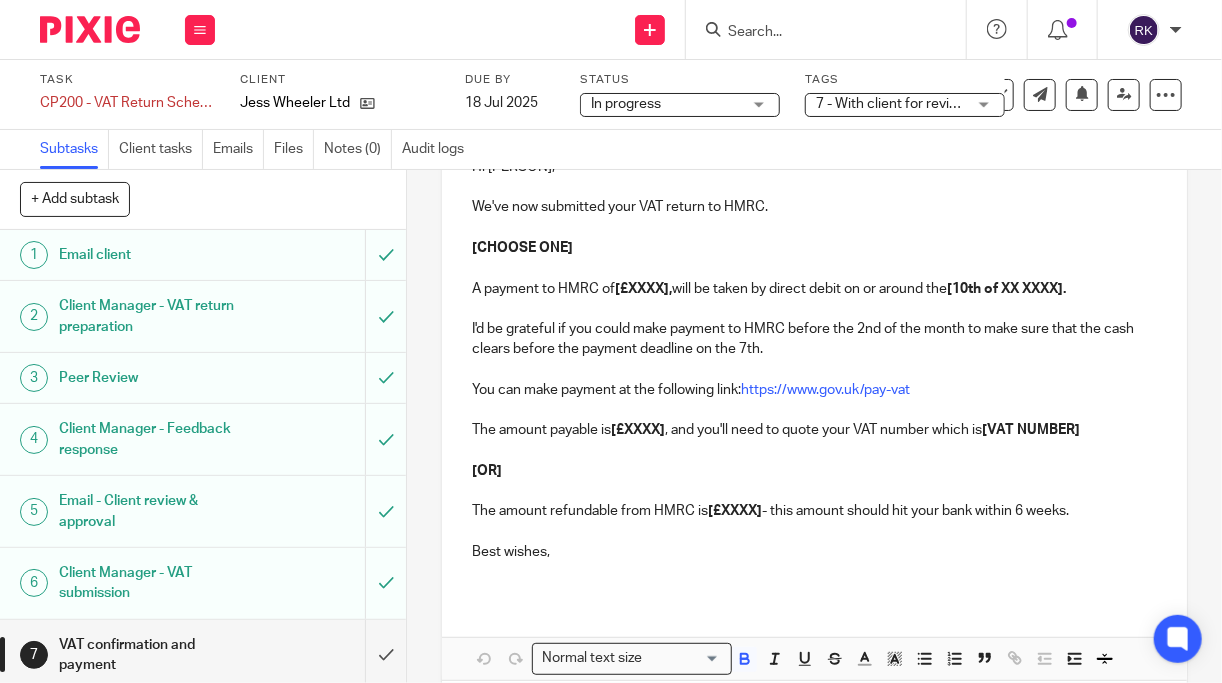 scroll, scrollTop: 358, scrollLeft: 0, axis: vertical 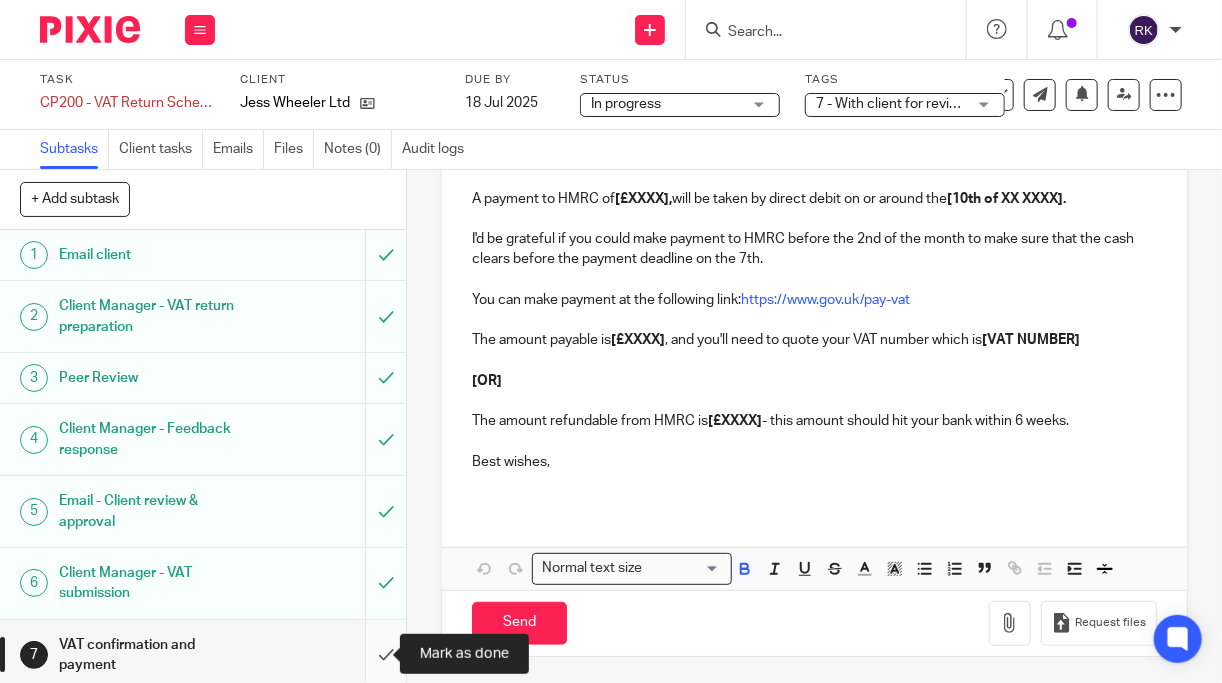 click at bounding box center (203, 655) 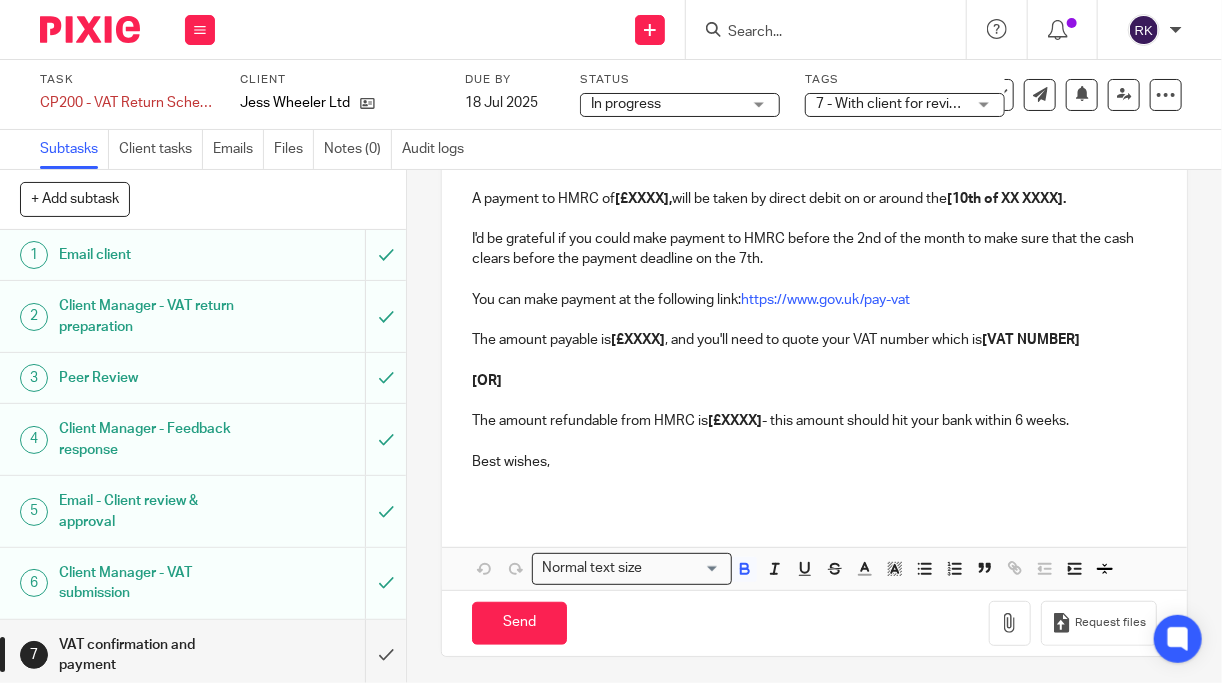 scroll, scrollTop: 264, scrollLeft: 0, axis: vertical 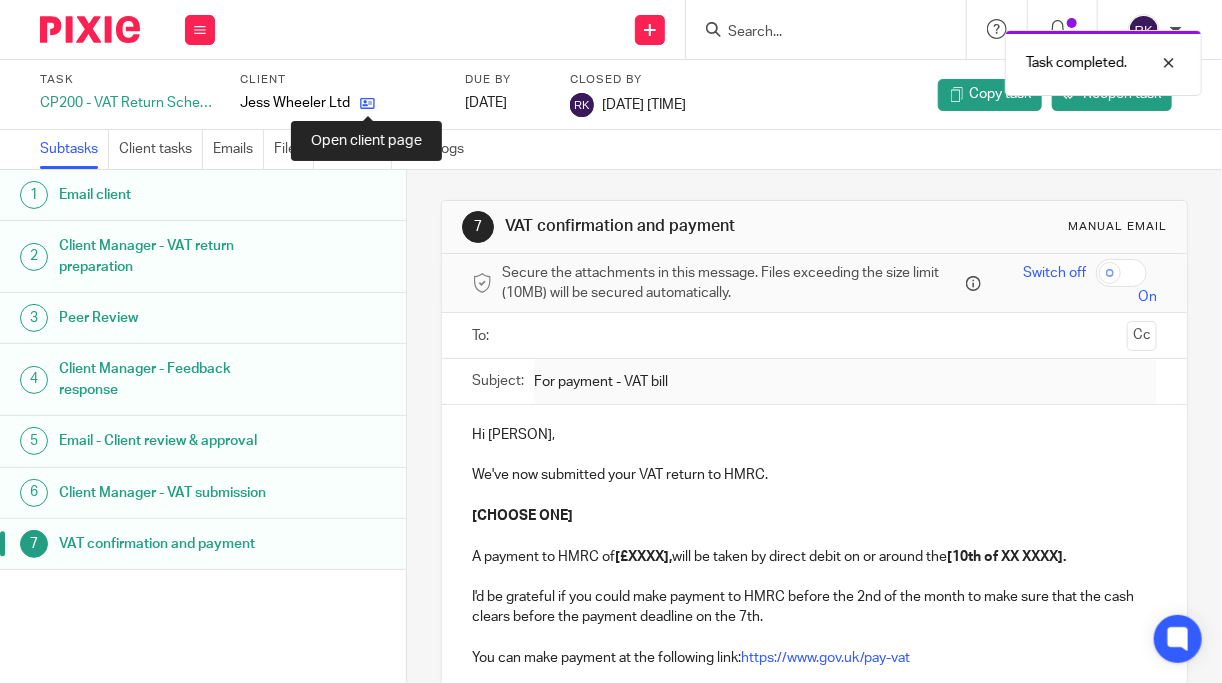 click at bounding box center [367, 103] 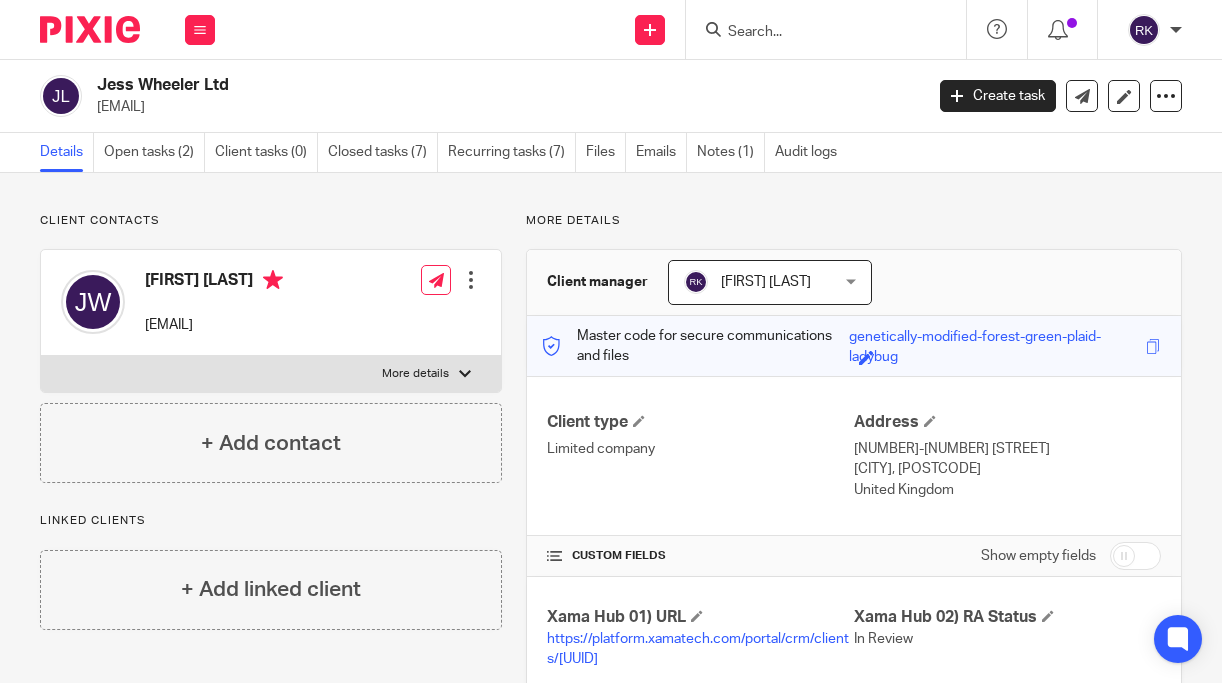 scroll, scrollTop: 0, scrollLeft: 0, axis: both 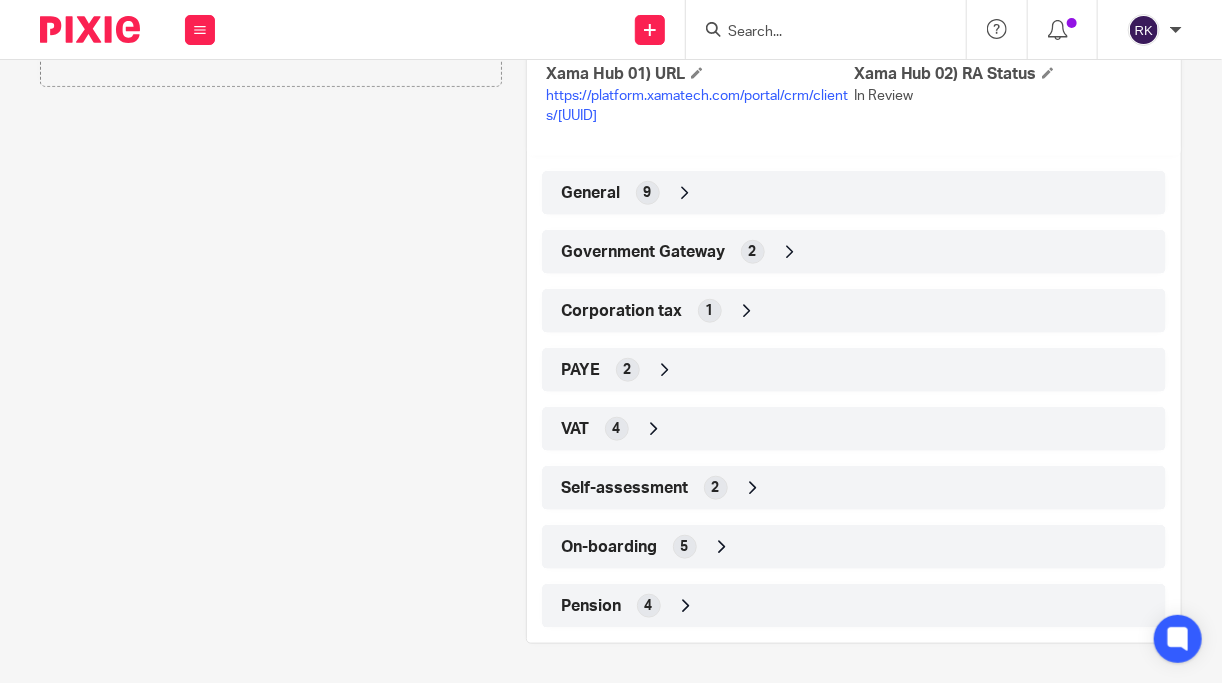 click at bounding box center (654, 429) 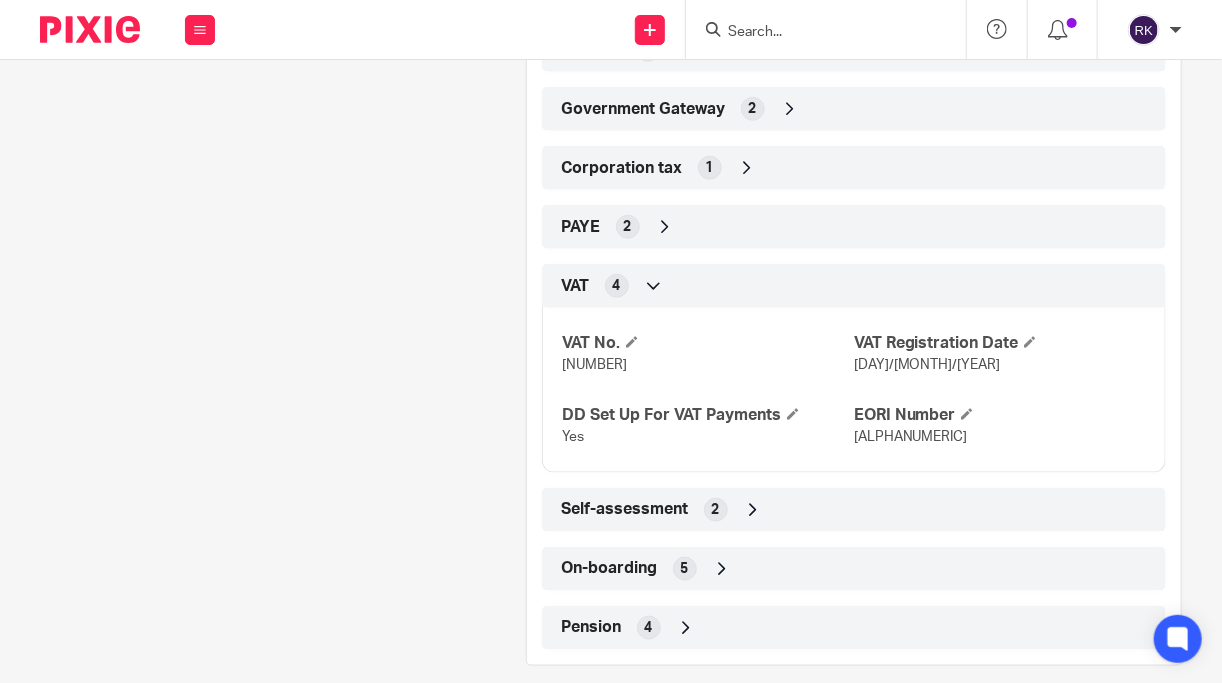 scroll, scrollTop: 703, scrollLeft: 0, axis: vertical 